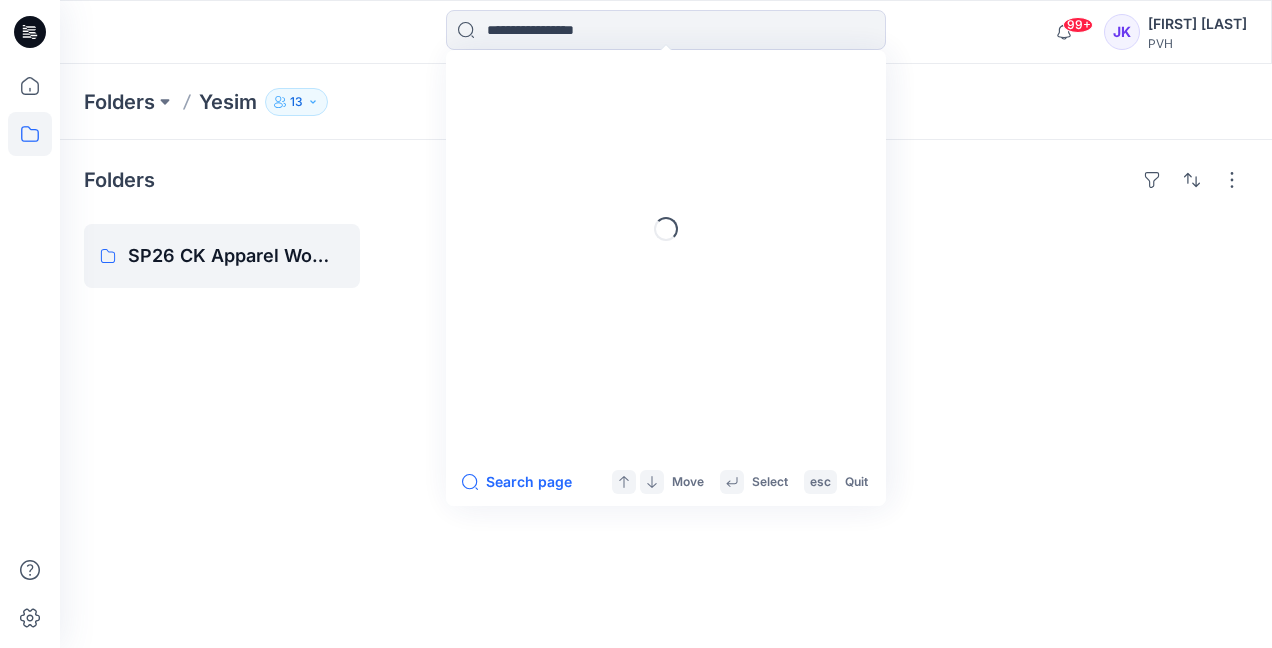 scroll, scrollTop: 0, scrollLeft: 0, axis: both 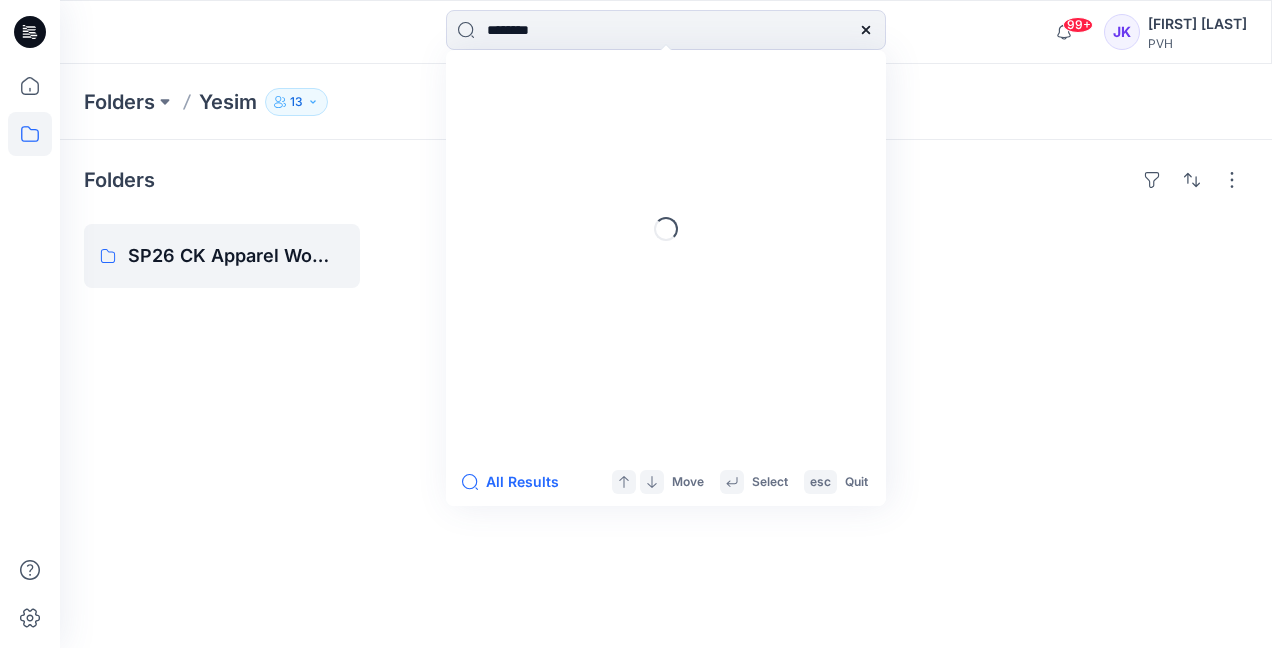type on "*******" 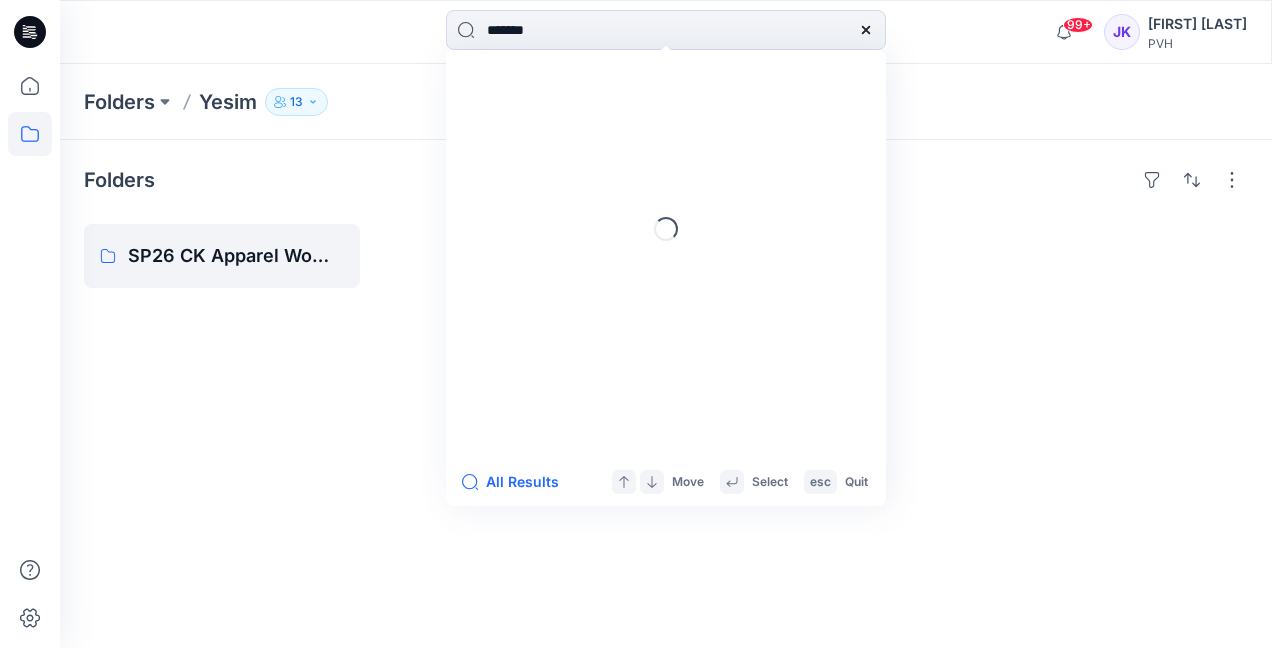 type 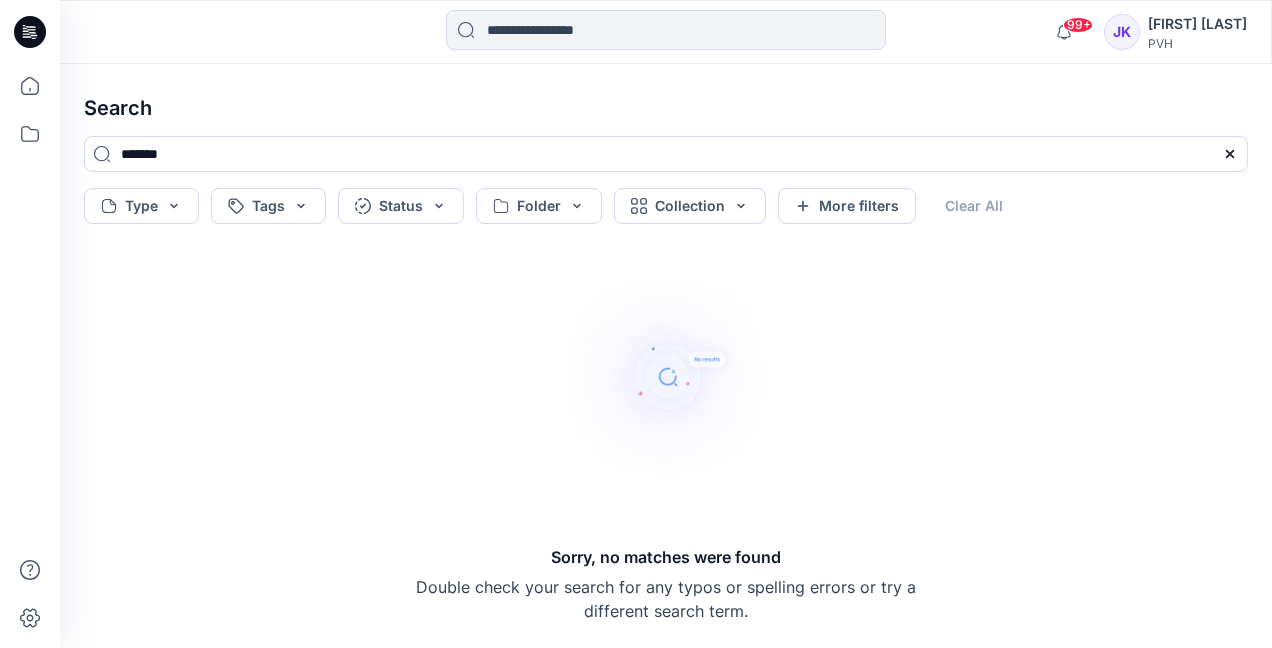 drag, startPoint x: 221, startPoint y: 150, endPoint x: 67, endPoint y: 140, distance: 154.32434 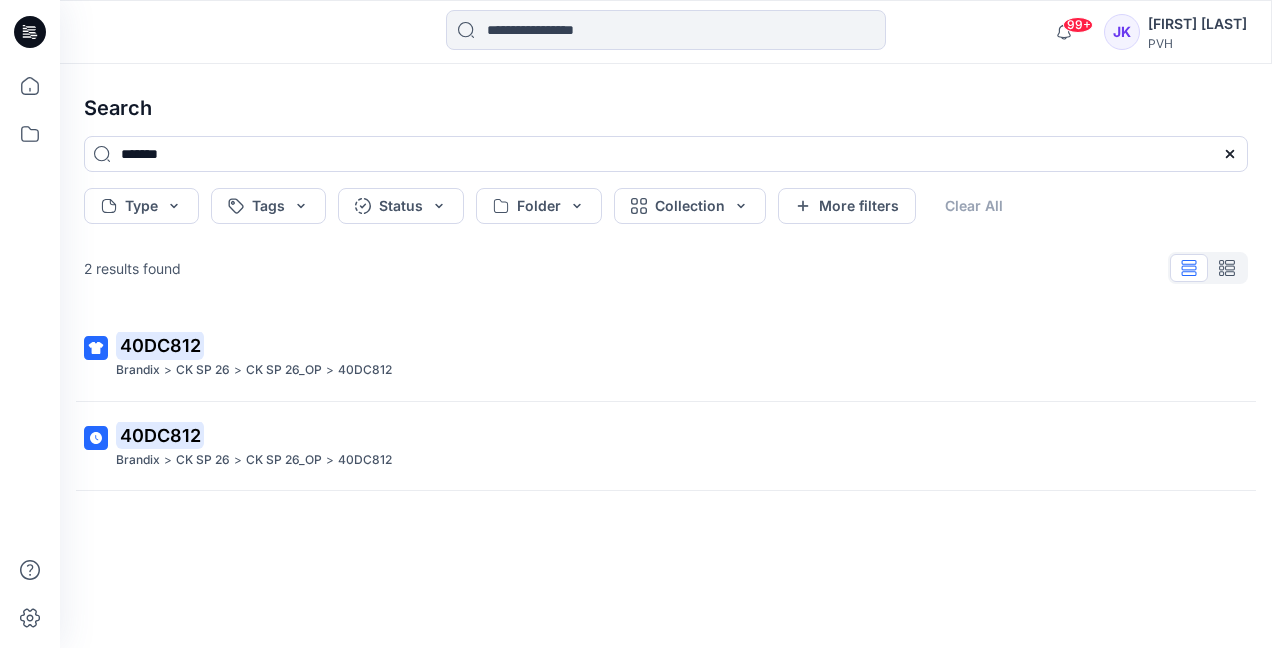 drag, startPoint x: 242, startPoint y: 148, endPoint x: -4, endPoint y: 148, distance: 246 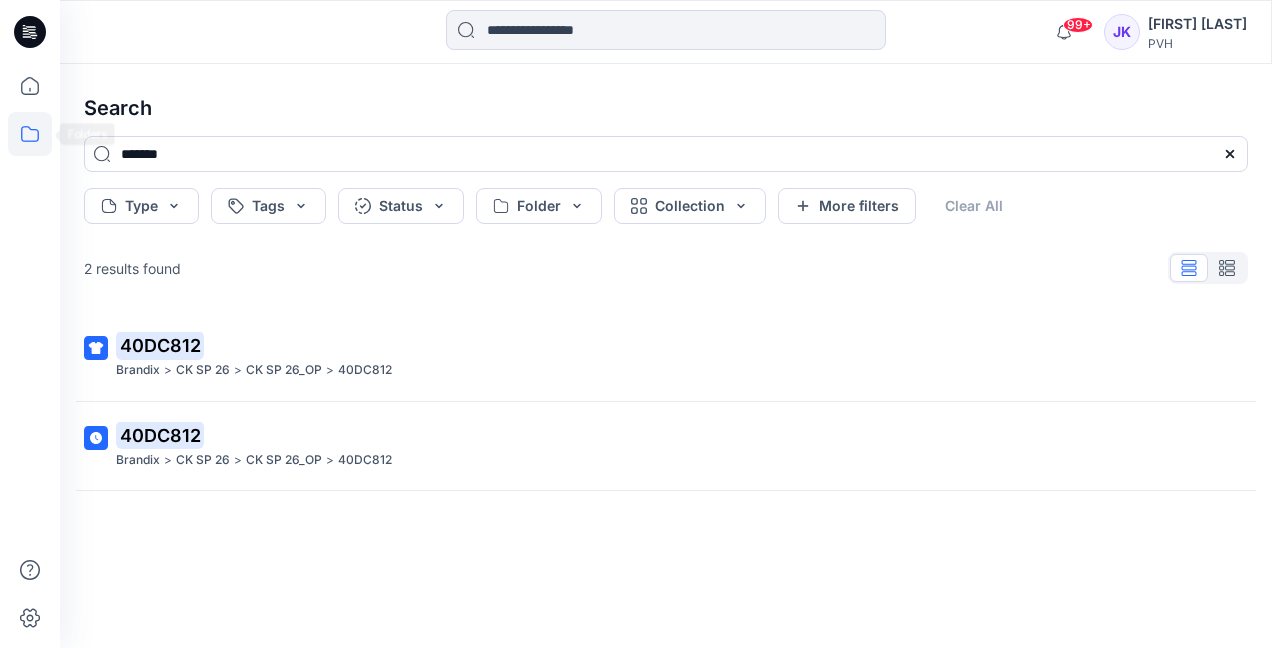 paste 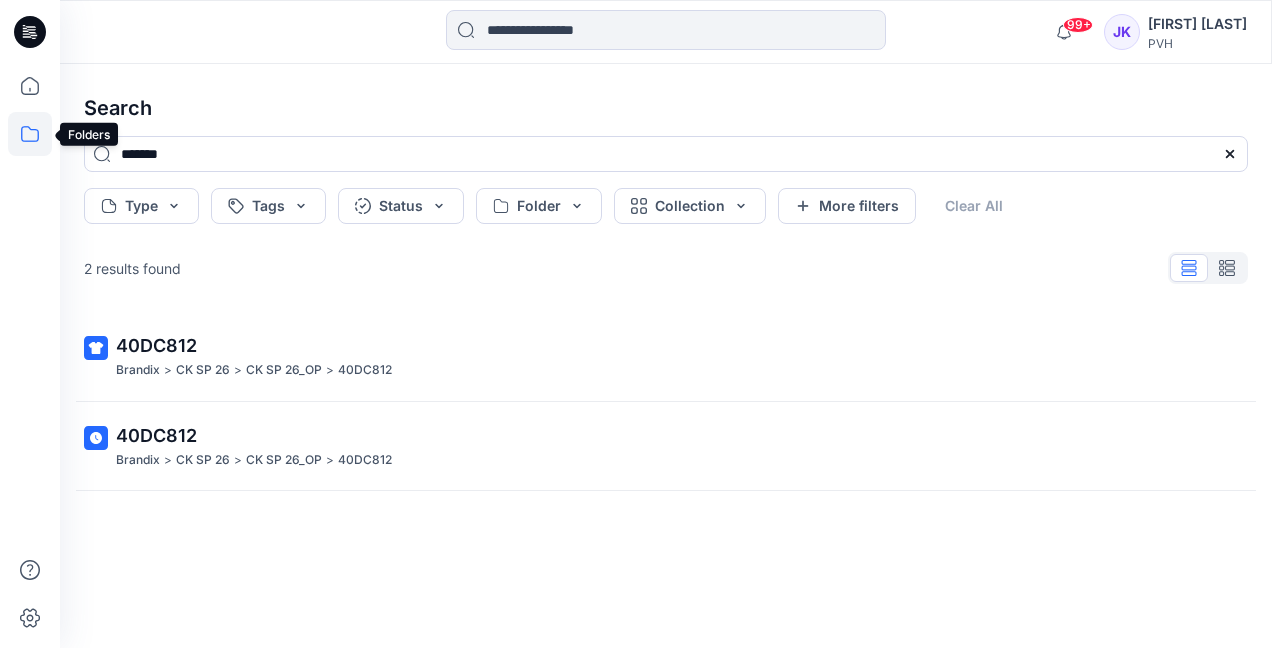 type on "*******" 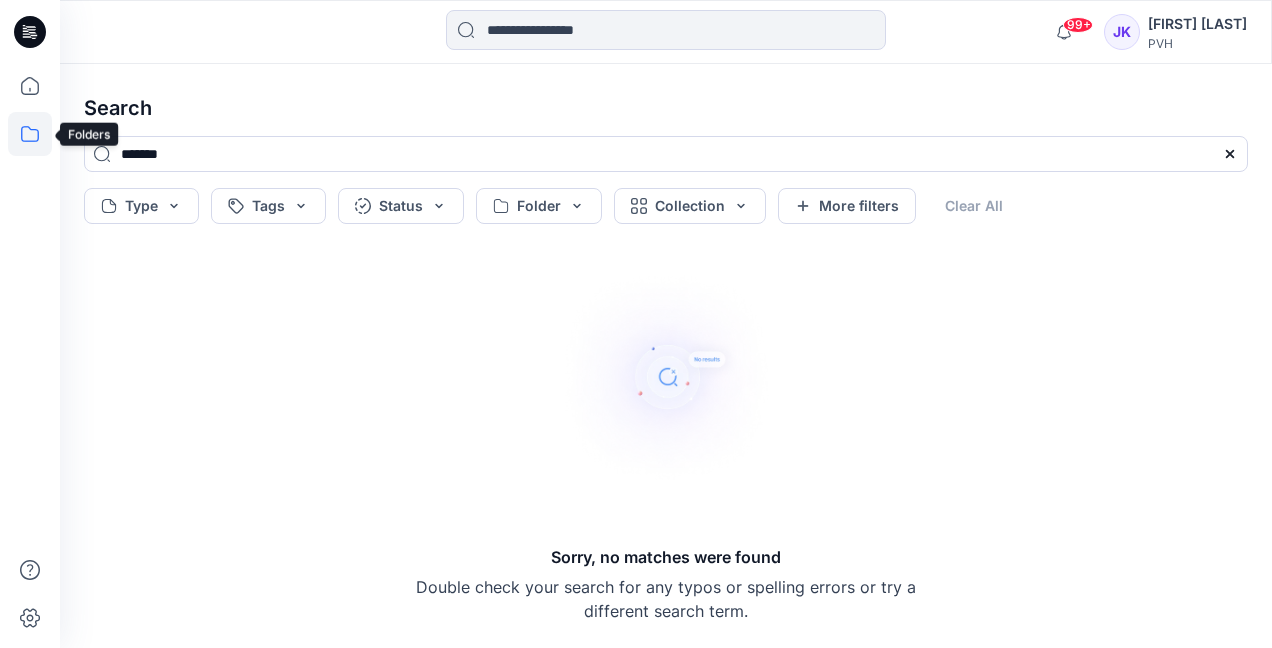 click 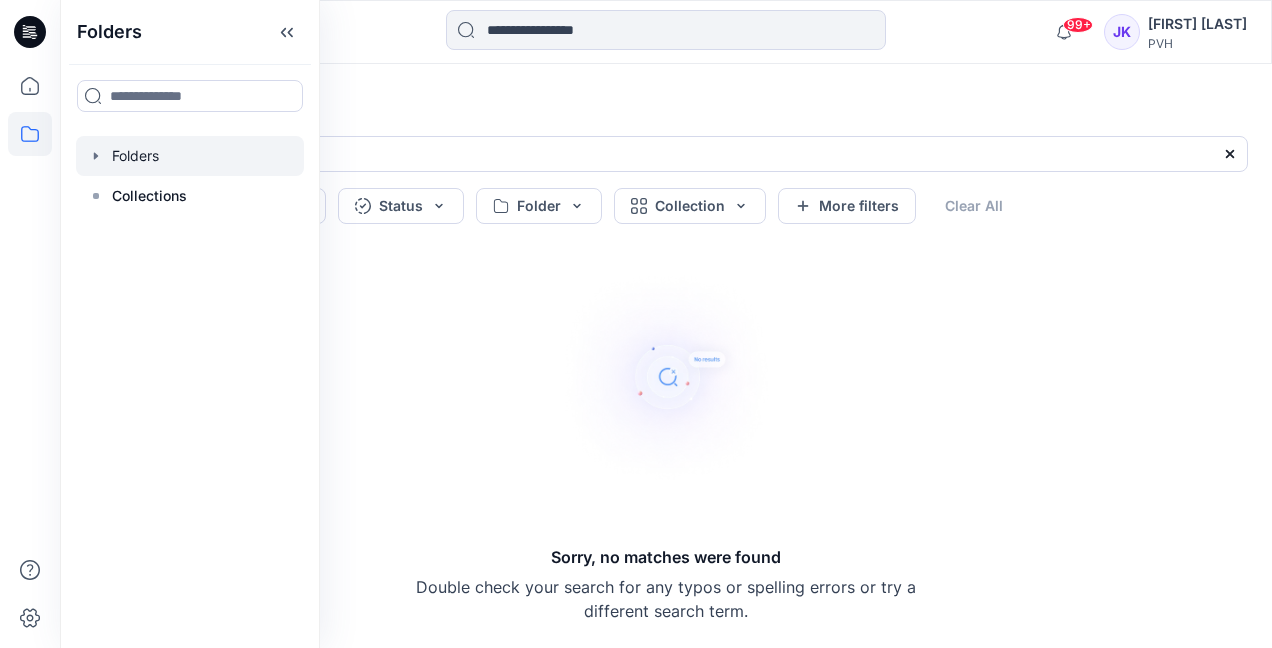 click at bounding box center (190, 156) 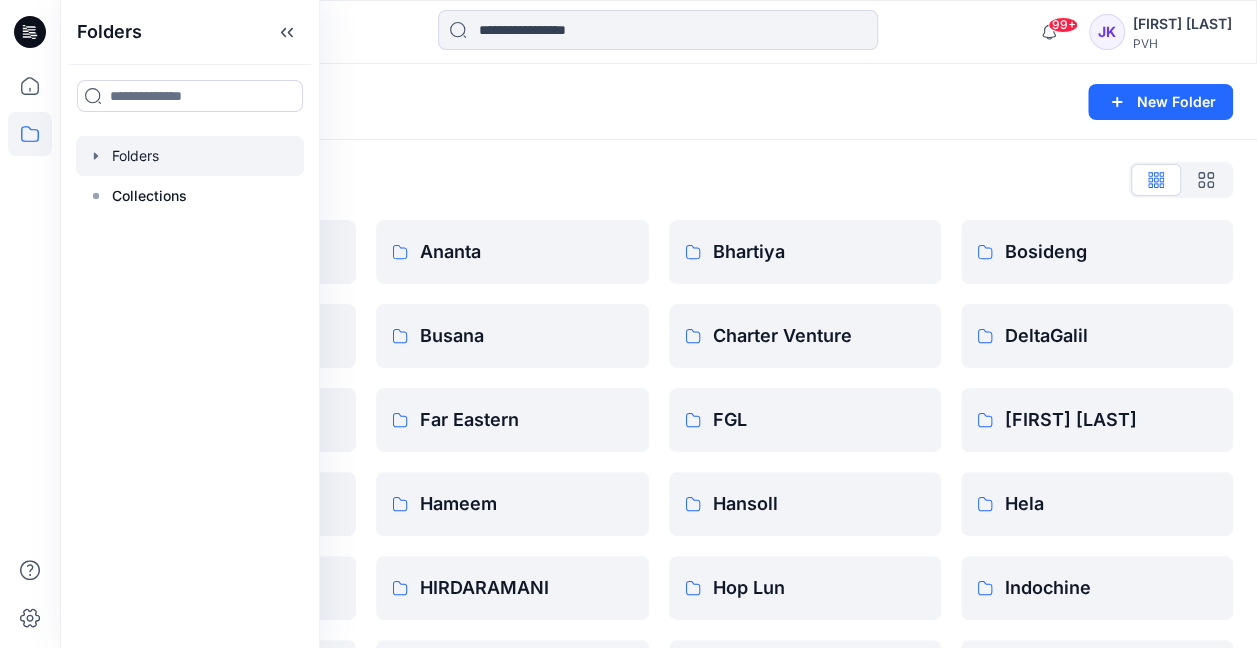 click on "Folders List AmPhil Brandix Esquel Ghim Li High Fashion Kane Top MAS Holdings [FIRST] [LAST] PTU Richa Global SILVER SPARK Talisman Universal Jeans Ananta Busana Far Eastern Hameem HIRDARAMANI Linea_Aqua Metro Knitting Nobland PVH ASSETS Sabs Exports SOUTH ASIA ENTERPRISES TopForm Yesim Bhartiya Charter Venture FGL Hansoll Hop Lun Maliban Nameson Parawin Regency SAEA SOUTH ASIA KNITTING Tristate Bosideng DeltaGalil Fu Yuan Hela Indochine Mandarin NEO-CONCEPT Pearl_Global [FIRST] [LAST] Shahi SOUTH OCEAN KNITTERS LTD [FIRST] [LAST]" at bounding box center (658, 728) 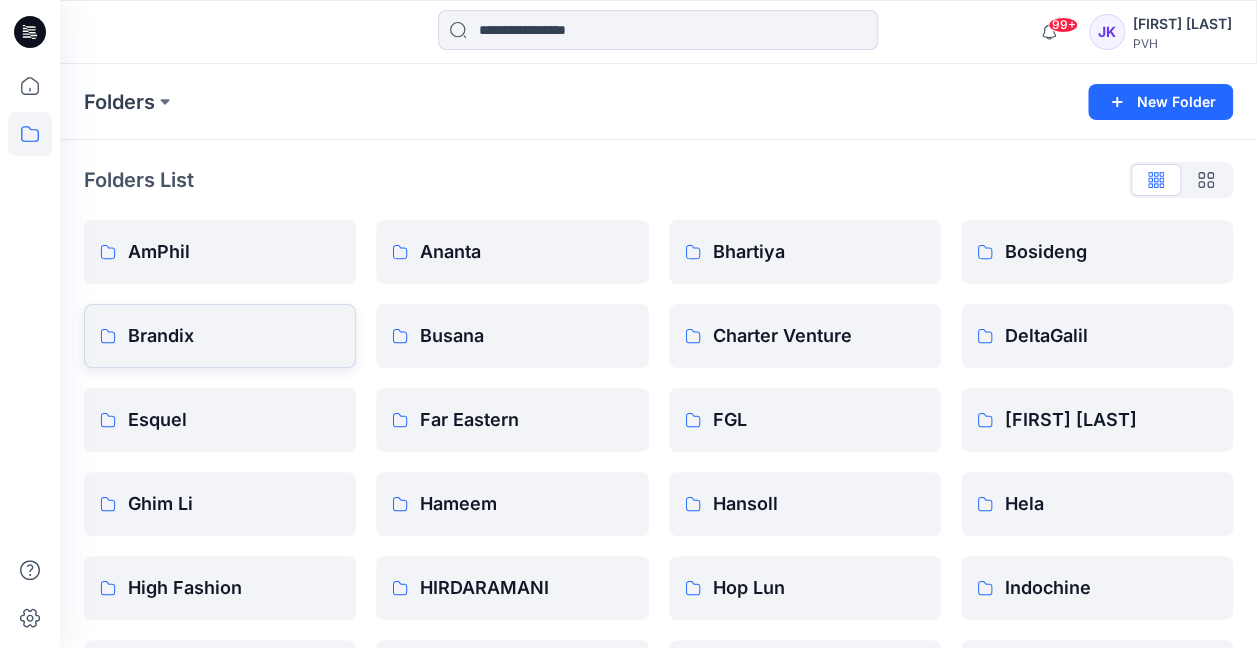 click on "Brandix" at bounding box center [234, 336] 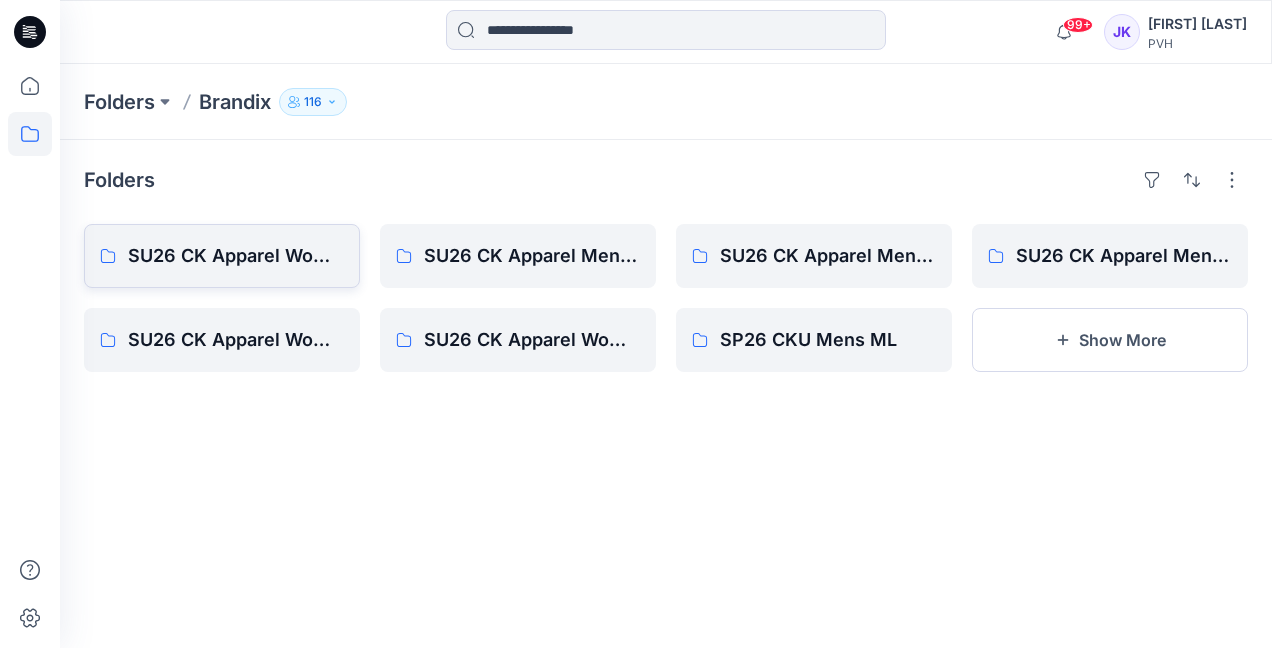 click on "SU26 CK Apparel Womens OP" at bounding box center (236, 256) 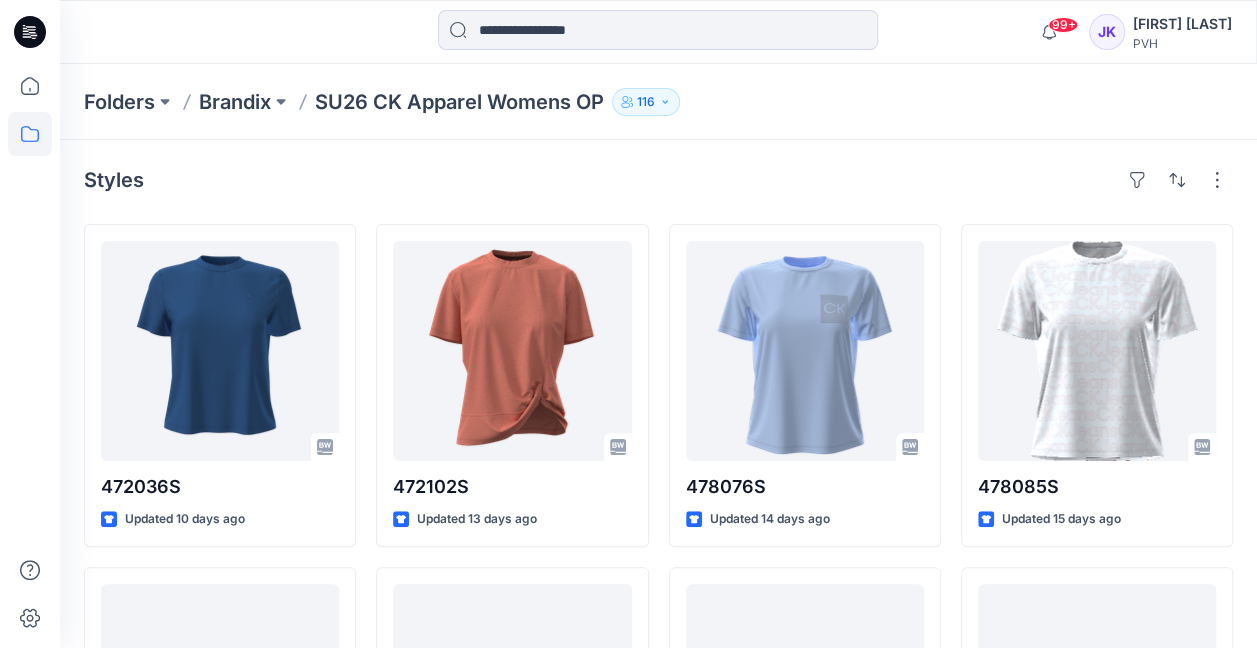 click on "Styles [PRODUCT_CODE] Updated 10 days ago [PRODUCT_CODE] Updated 17 days ago [PRODUCT_CODE] Updated 17 days ago [PRODUCT_CODE] Updated 13 days ago [PRODUCT_CODE] Updated 17 days ago [PRODUCT_CODE] Updated 17 days ago [PRODUCT_CODE] Updated 14 days ago [PRODUCT_CODE] Updated 17 days ago [PRODUCT_CODE] Updated 17 days ago [PRODUCT_CODE] Updated 15 days ago [PRODUCT_CODE] Updated 17 days ago [PRODUCT_CODE] Updated 17 days ago Loading..." at bounding box center [658, 734] 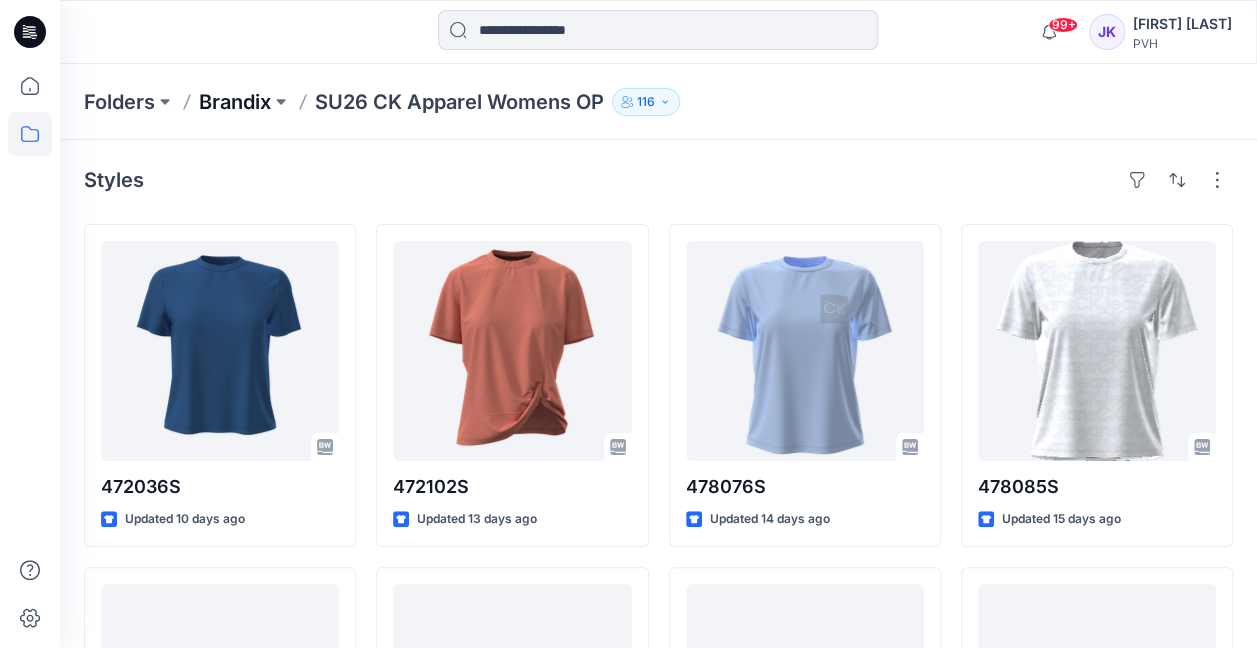 click on "Brandix" at bounding box center [235, 102] 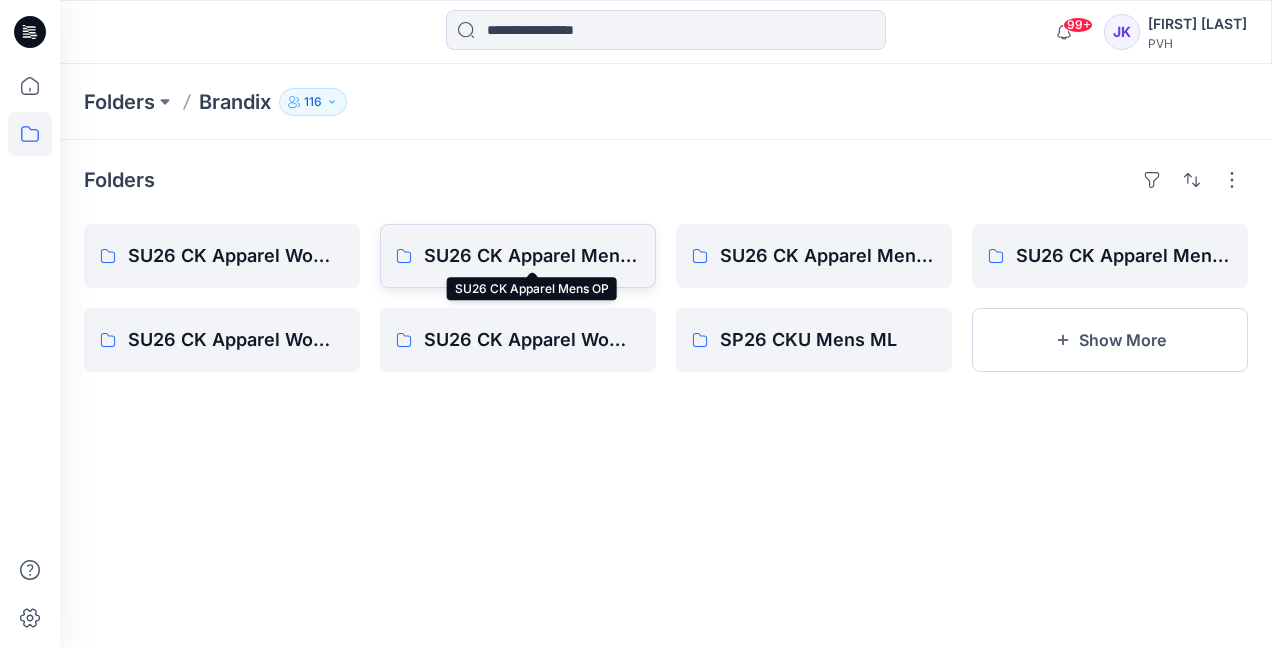 click on "SU26 CK Apparel Mens OP" at bounding box center [532, 256] 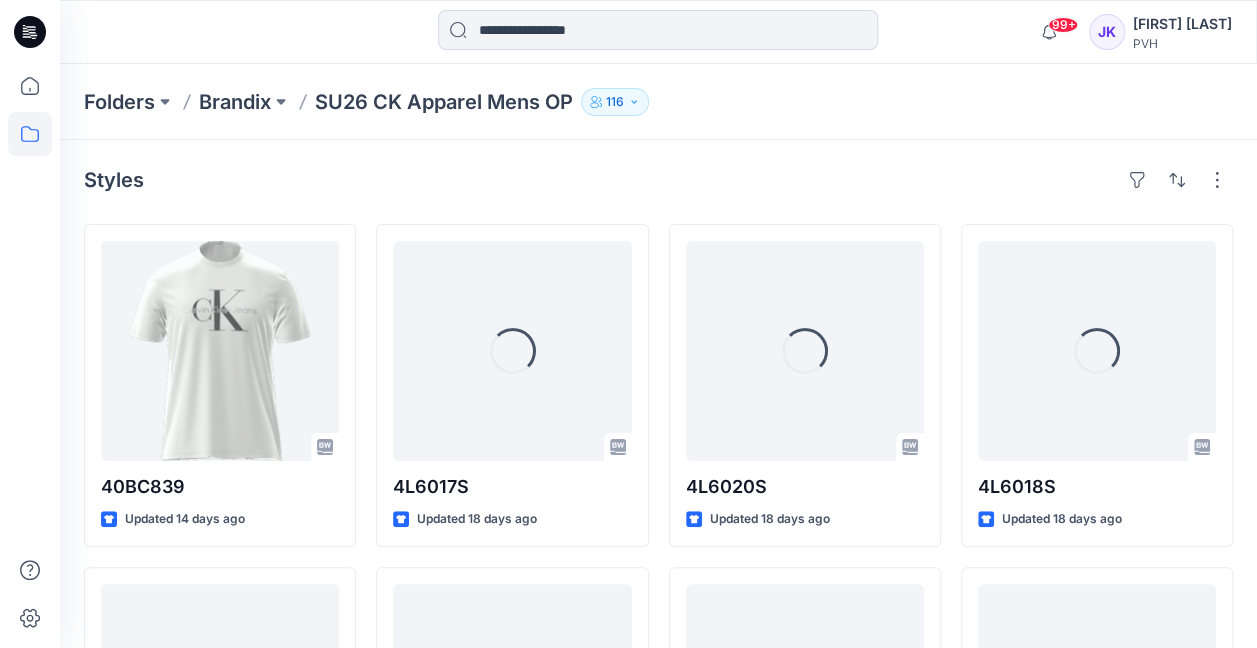 click on "Styles [PRODUCT_CODE] Updated 14 days ago Loading... [PRODUCT_CODE] Updated 19 days ago Loading... [PRODUCT_CODE] Updated 19 days ago Loading... [PRODUCT_CODE] Updated 18 days ago Loading... [PRODUCT_CODE] Updated 19 days ago [PRODUCT_CODE] Updated 20 days ago Loading... [PRODUCT_CODE] Updated 18 days ago Loading... [PRODUCT_CODE] Updated 19 days ago Loading... [PRODUCT_CODE] Updated 20 days ago Loading... [PRODUCT_CODE] Updated 18 days ago Loading... [PRODUCT_CODE] Updated 19 days ago Loading... [PRODUCT_CODE] Updated 20 days ago Loading..." at bounding box center [658, 734] 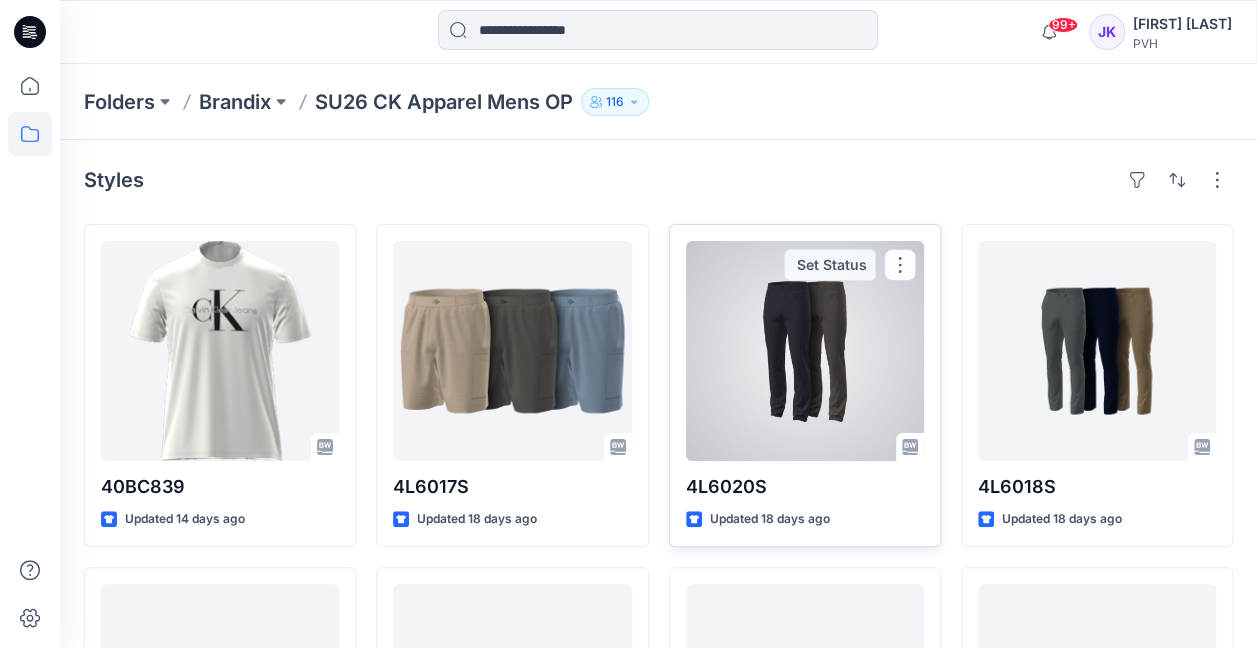 click at bounding box center [805, 351] 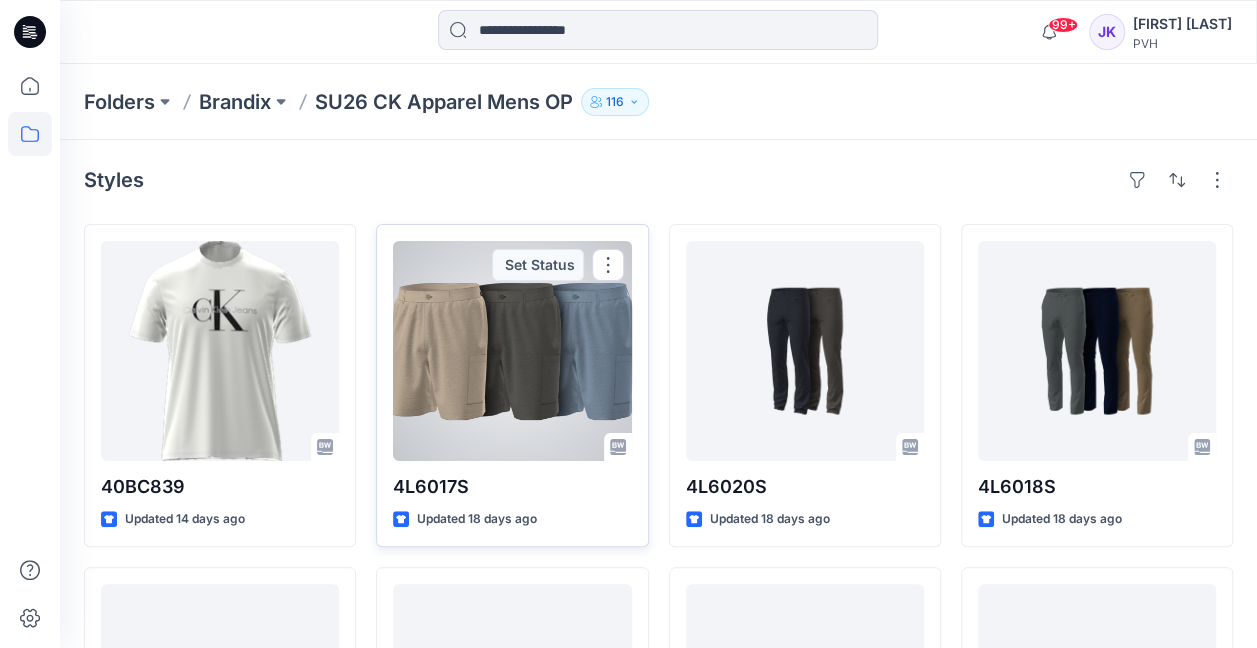 click at bounding box center (512, 351) 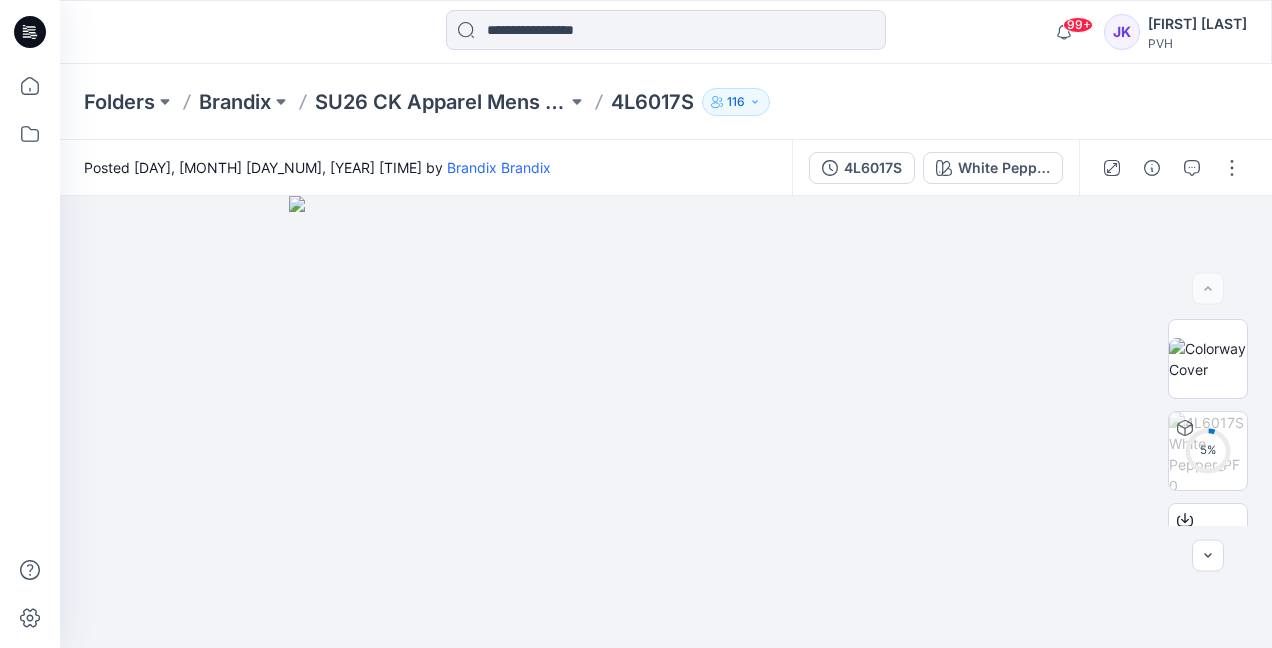 click on "116" at bounding box center (736, 102) 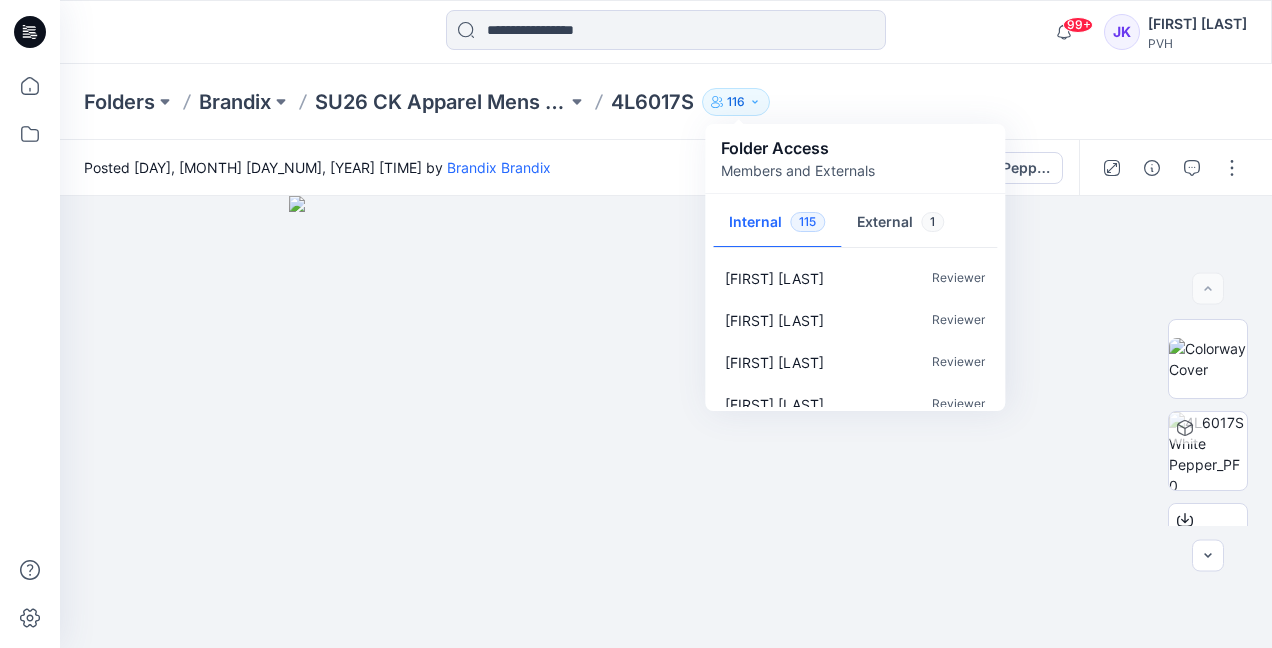 scroll, scrollTop: 4680, scrollLeft: 0, axis: vertical 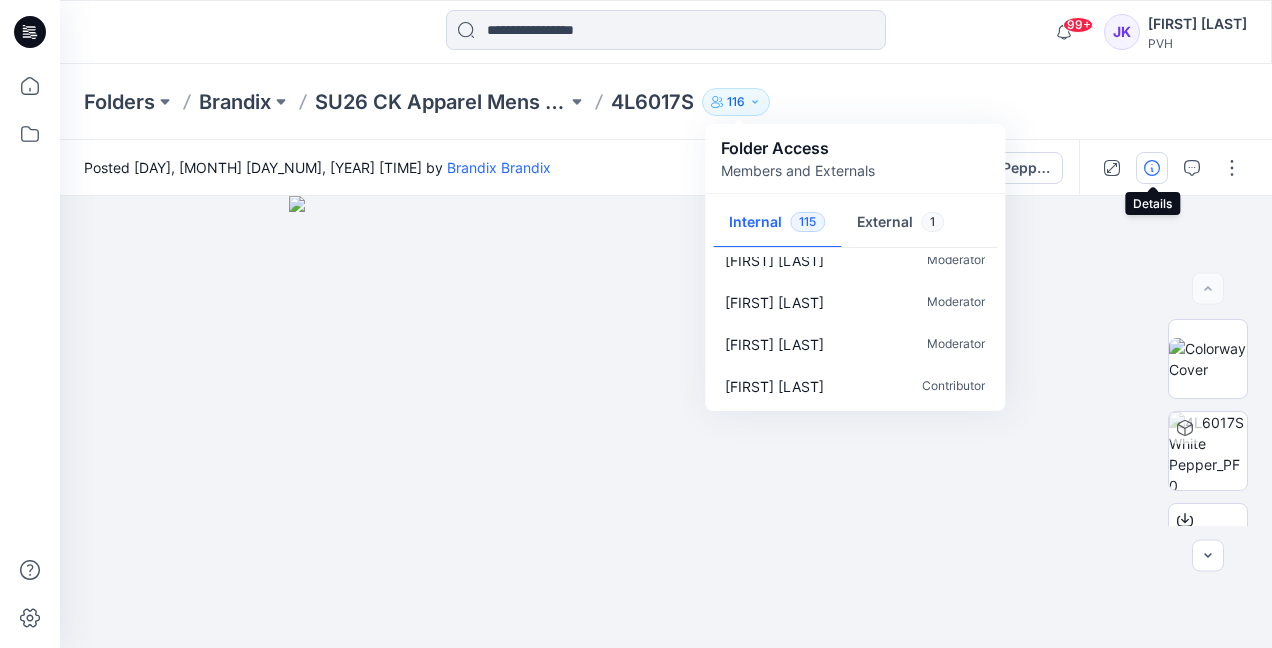 click 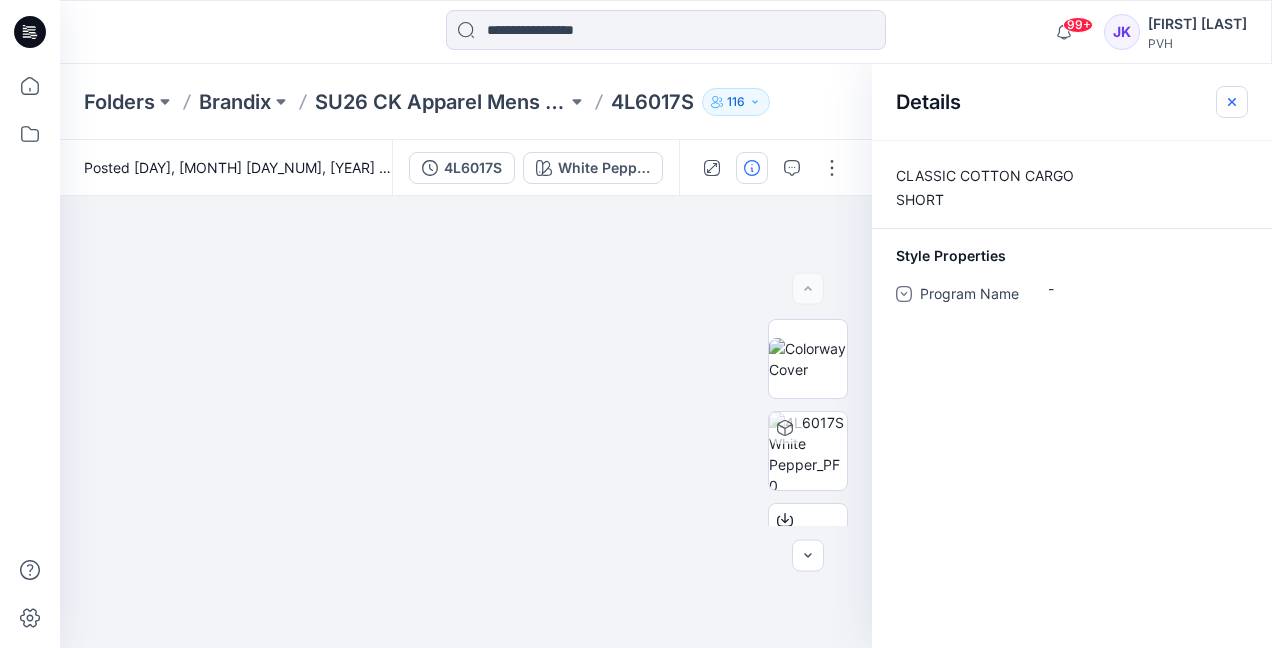 click 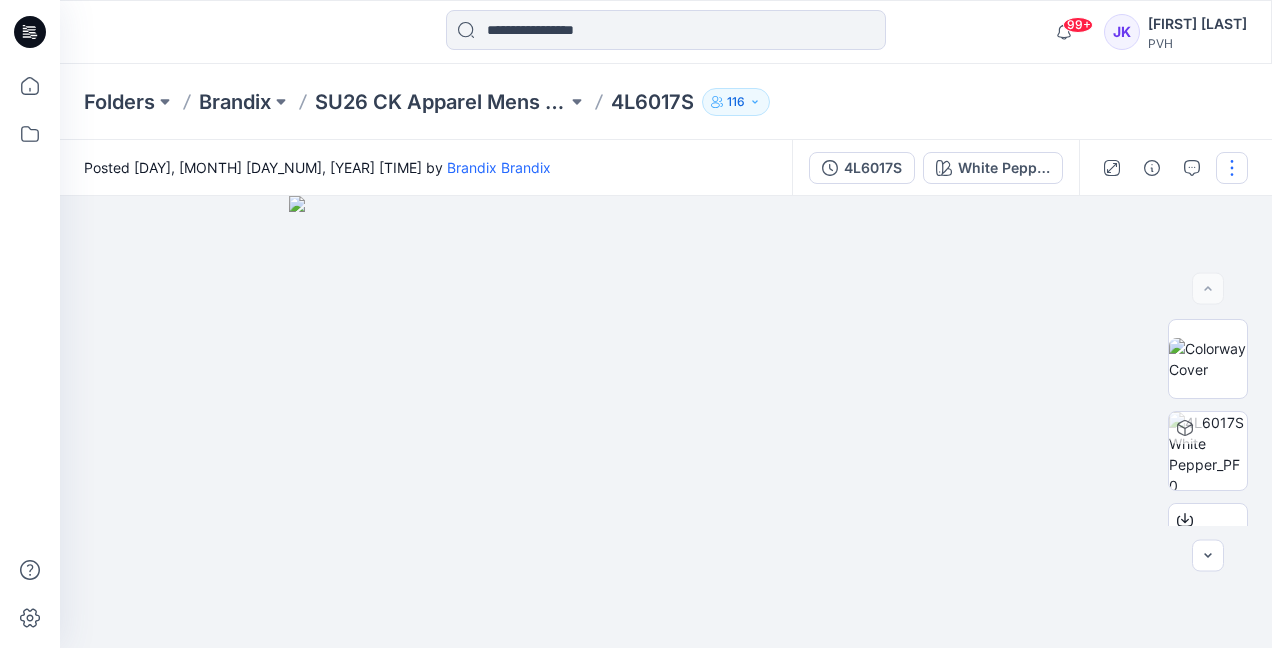 click at bounding box center (1232, 168) 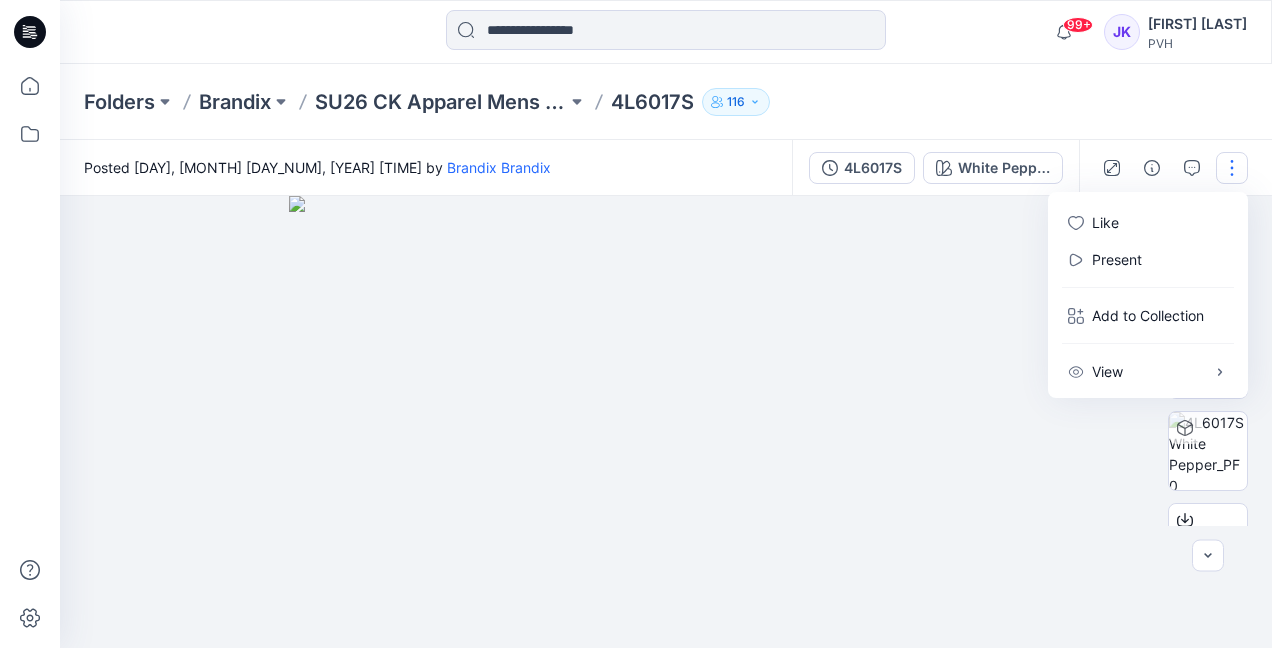 click on "4L6017S" at bounding box center (652, 102) 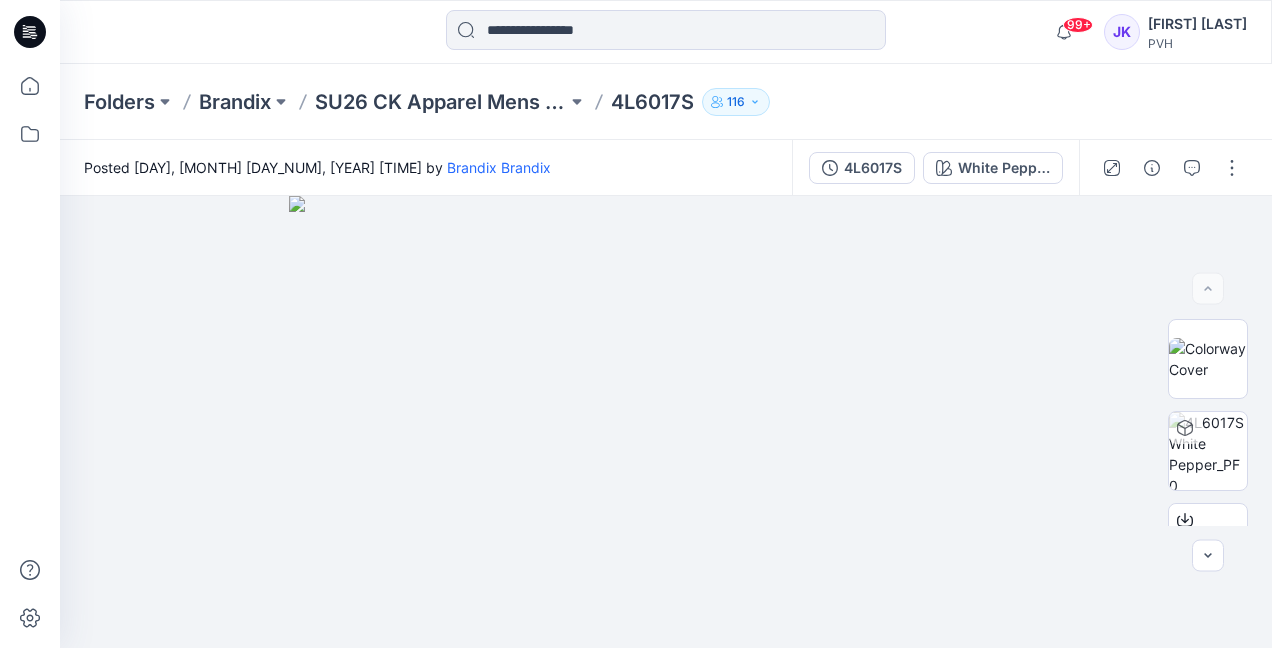 click 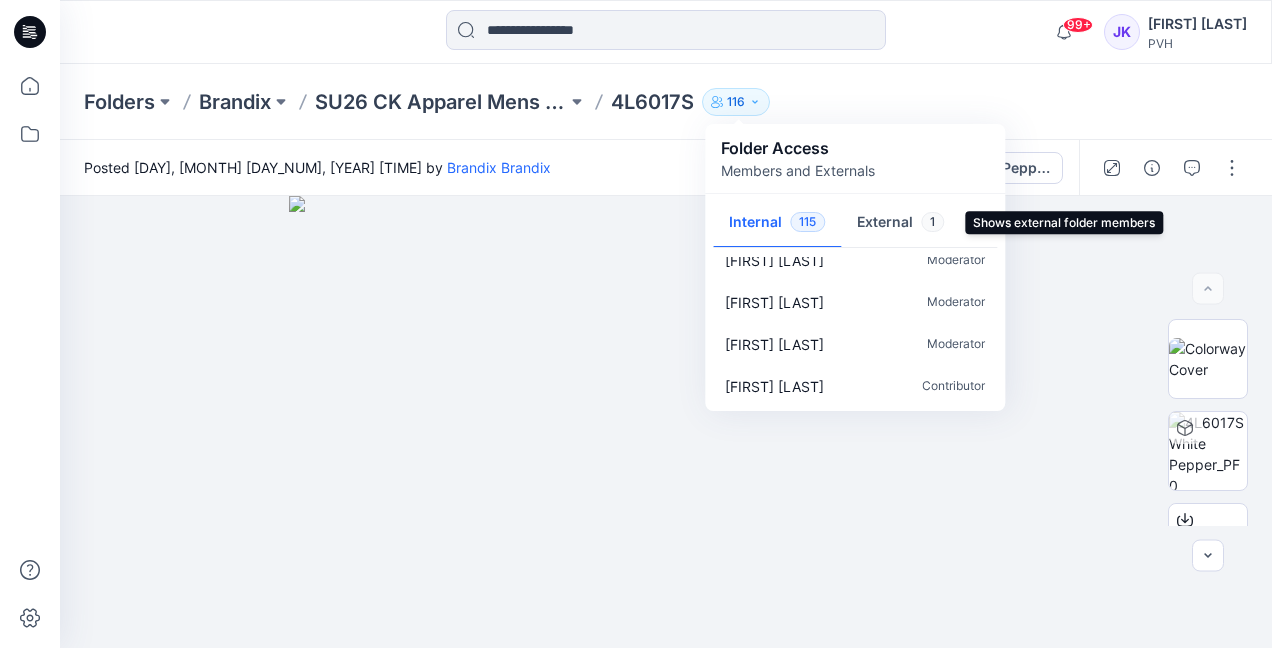 click on "External 1" at bounding box center [900, 223] 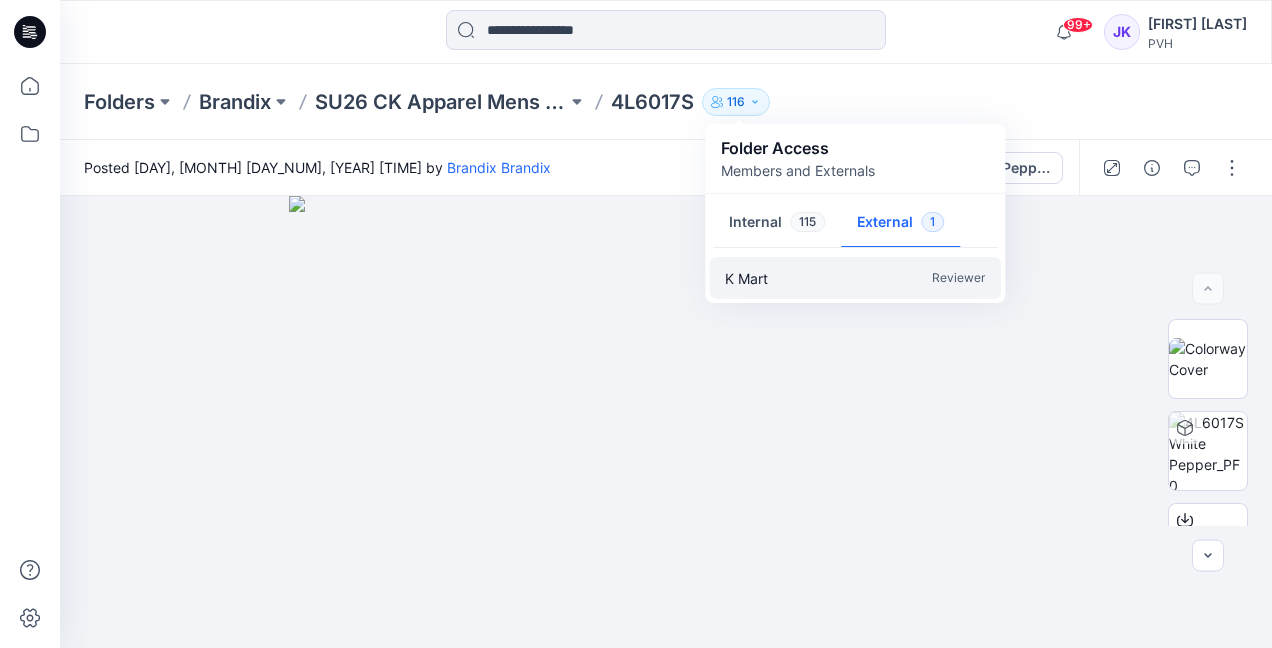 click on "K Mart" at bounding box center (746, 278) 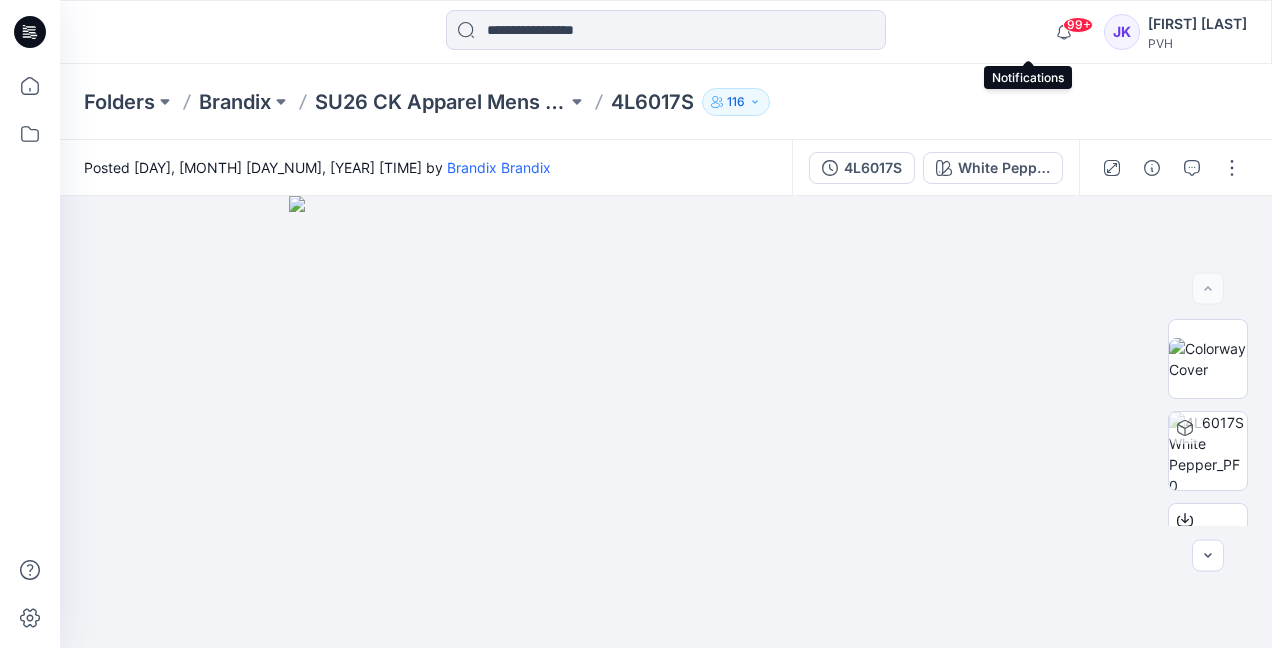 click on "99+" at bounding box center (1078, 25) 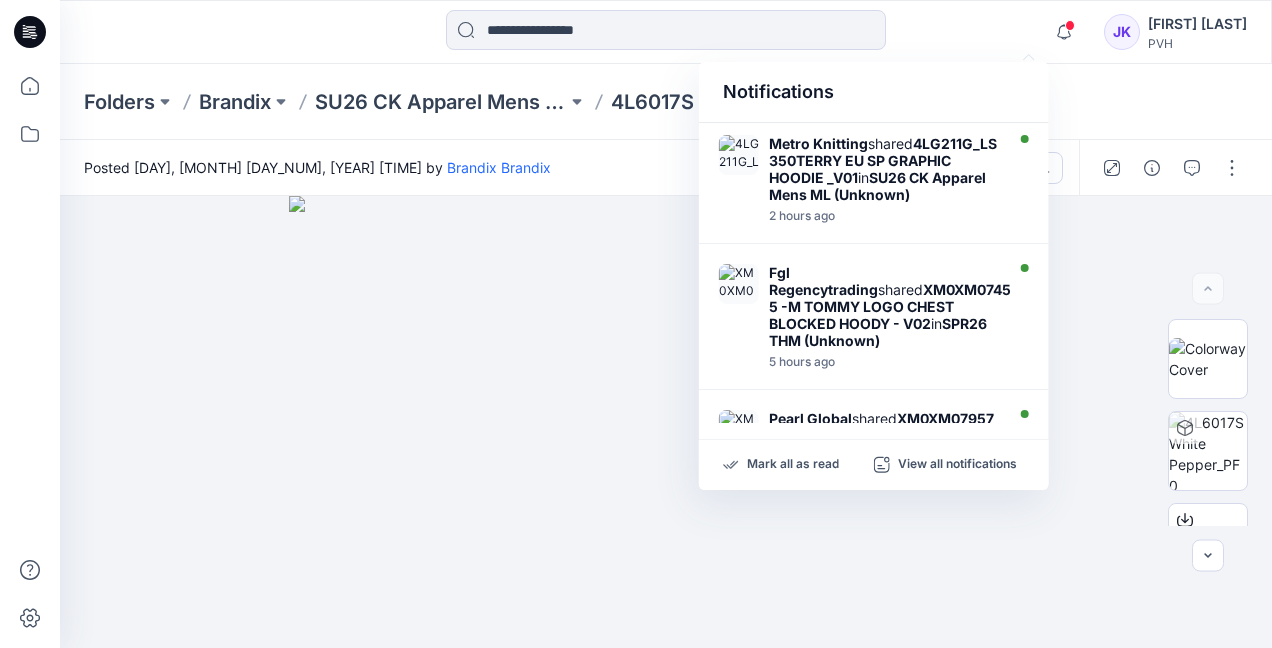 click on "Notifications" at bounding box center (874, 92) 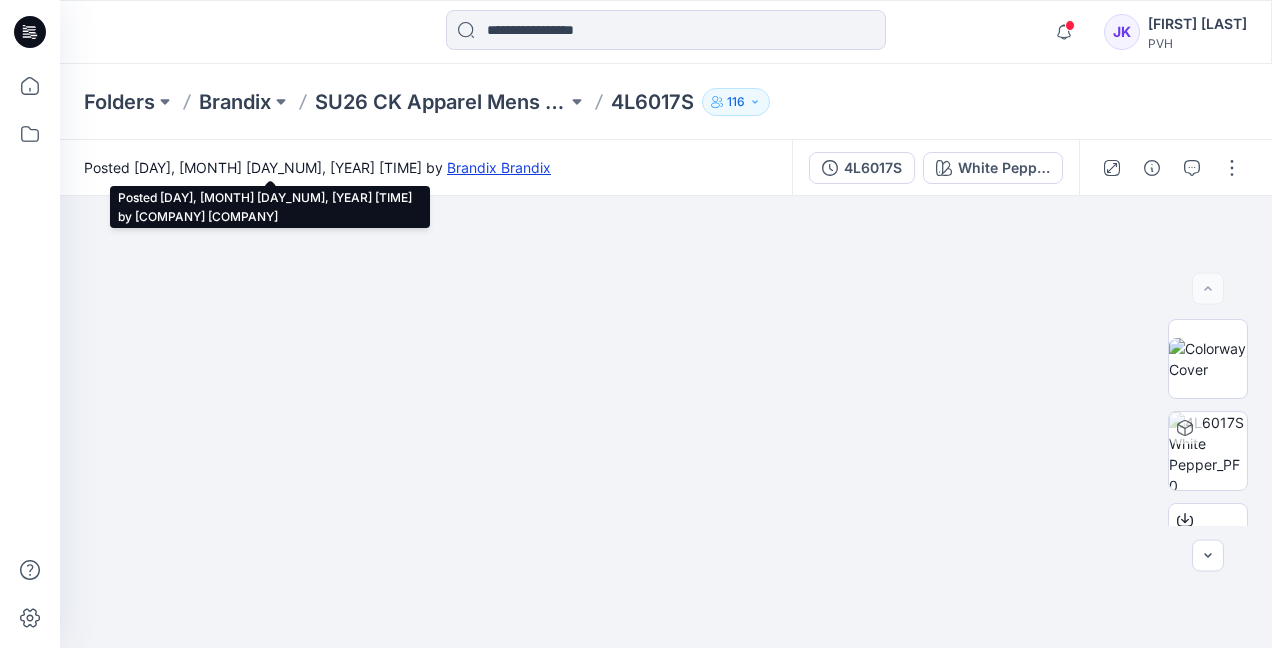 click on "Brandix Brandix" at bounding box center [499, 167] 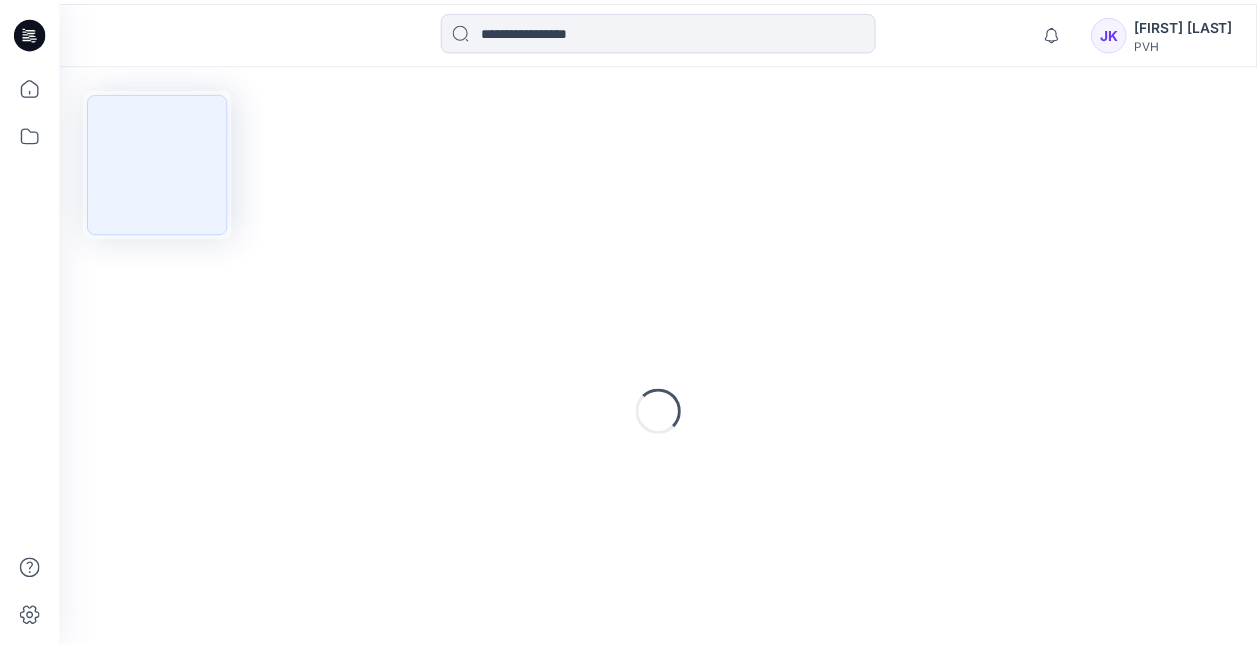 scroll, scrollTop: 0, scrollLeft: 0, axis: both 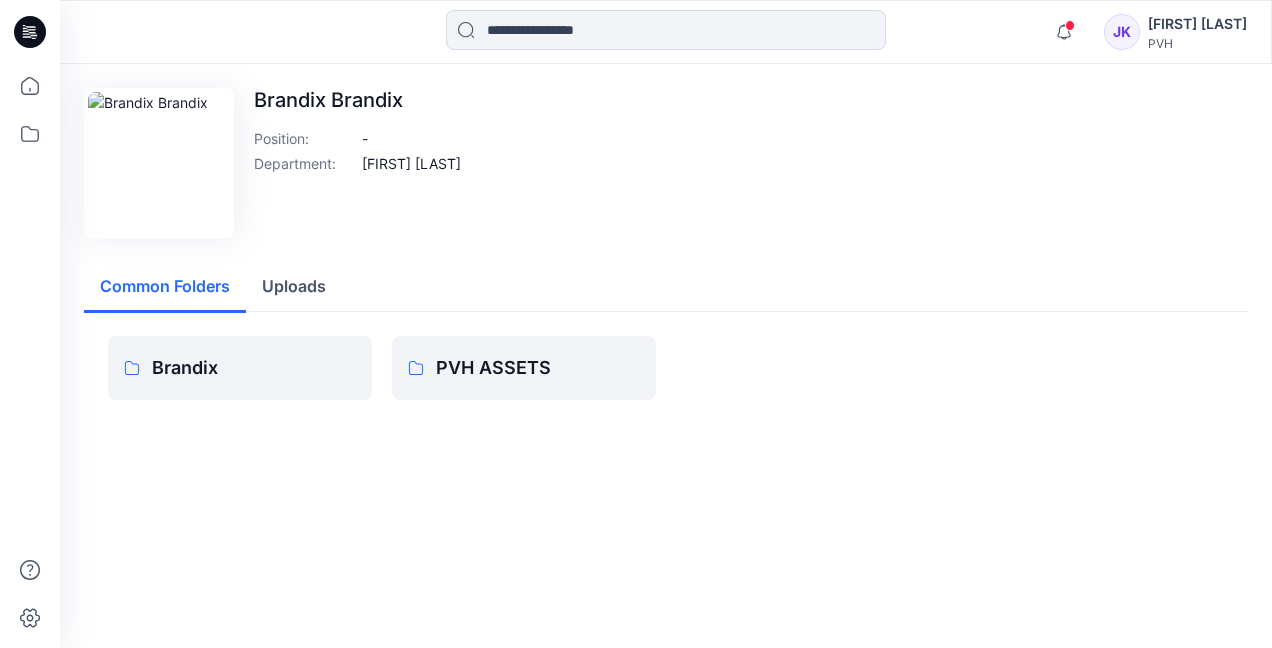 drag, startPoint x: 466, startPoint y: 167, endPoint x: 486, endPoint y: 180, distance: 23.853722 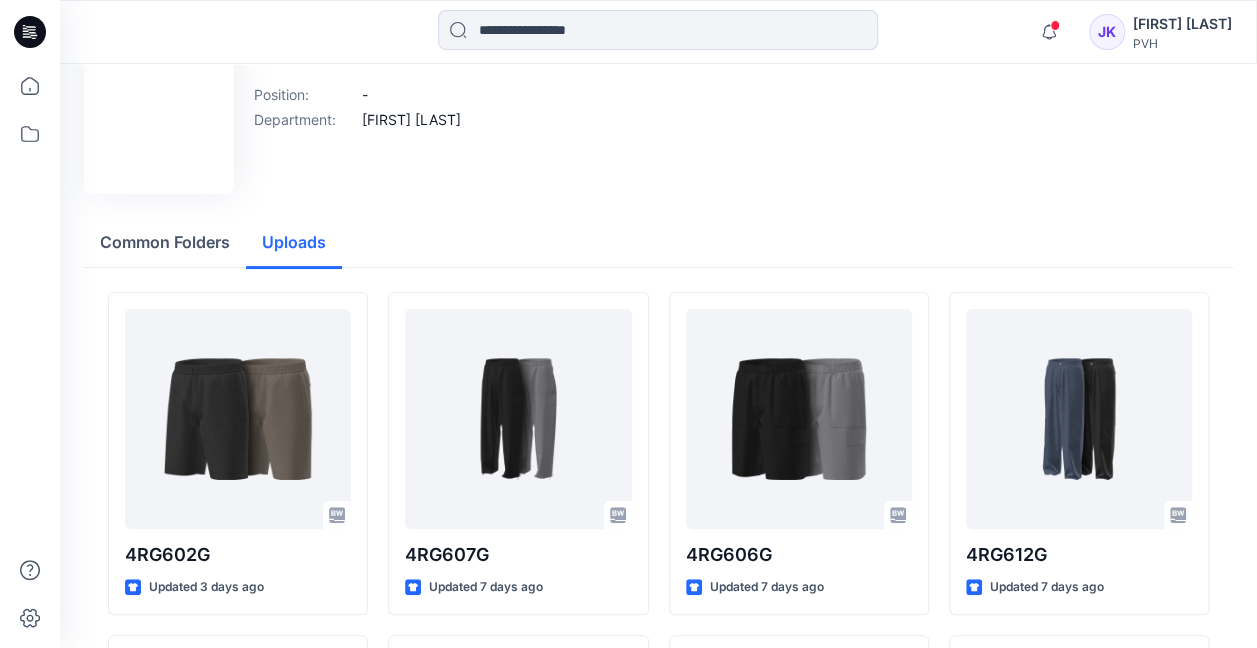 scroll, scrollTop: 0, scrollLeft: 0, axis: both 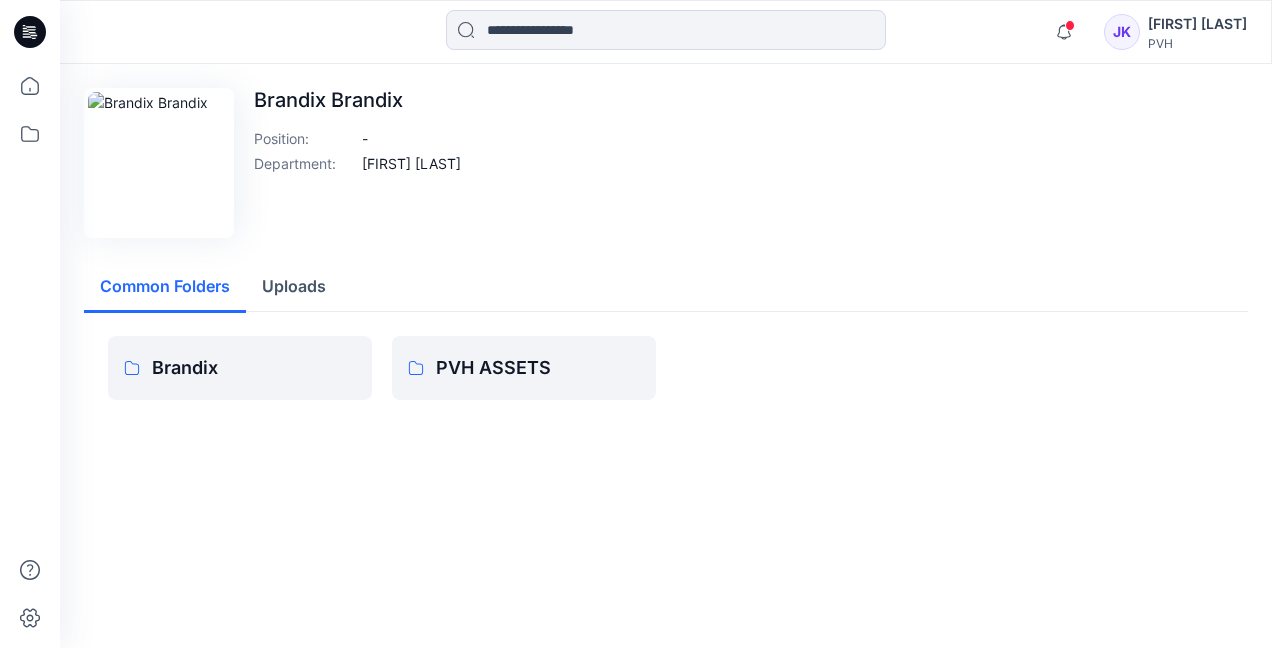 click on "Common Folders" at bounding box center (165, 287) 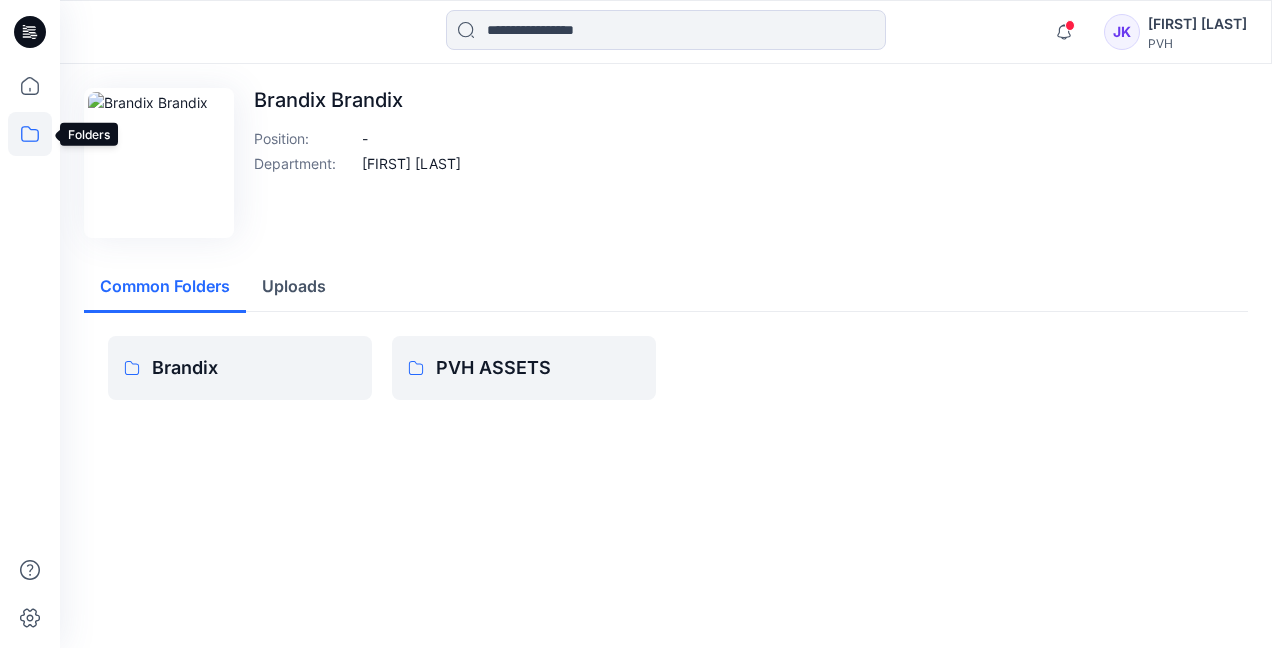 click 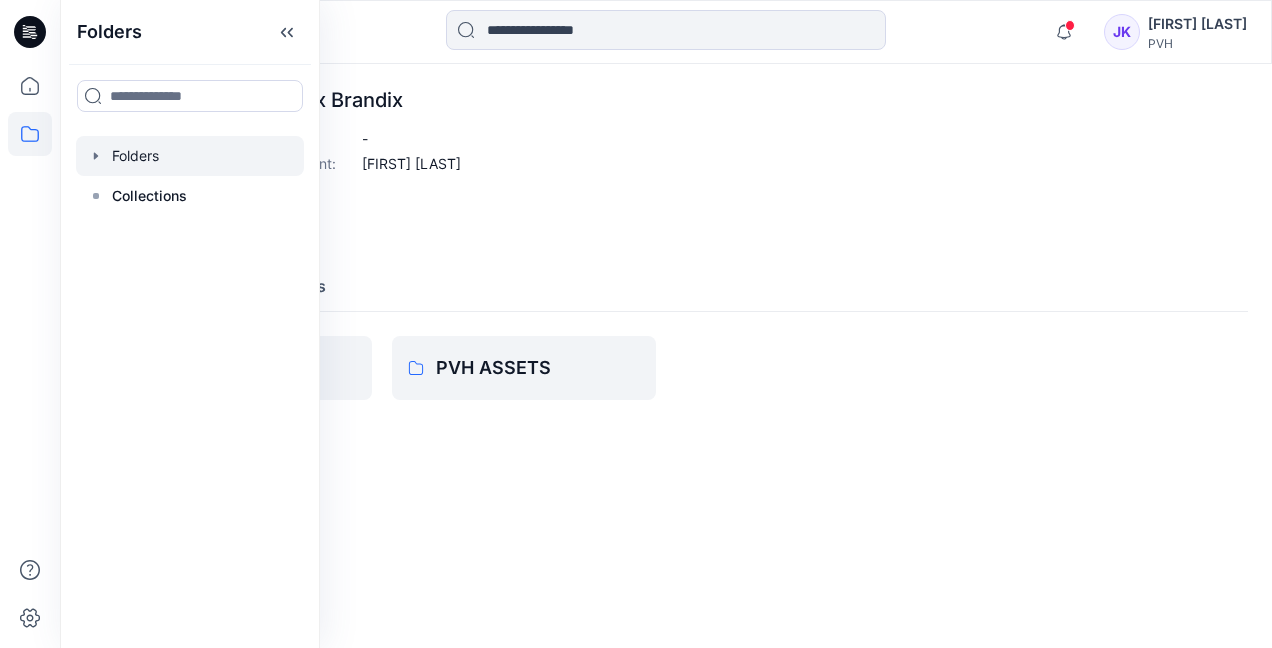 click at bounding box center (190, 156) 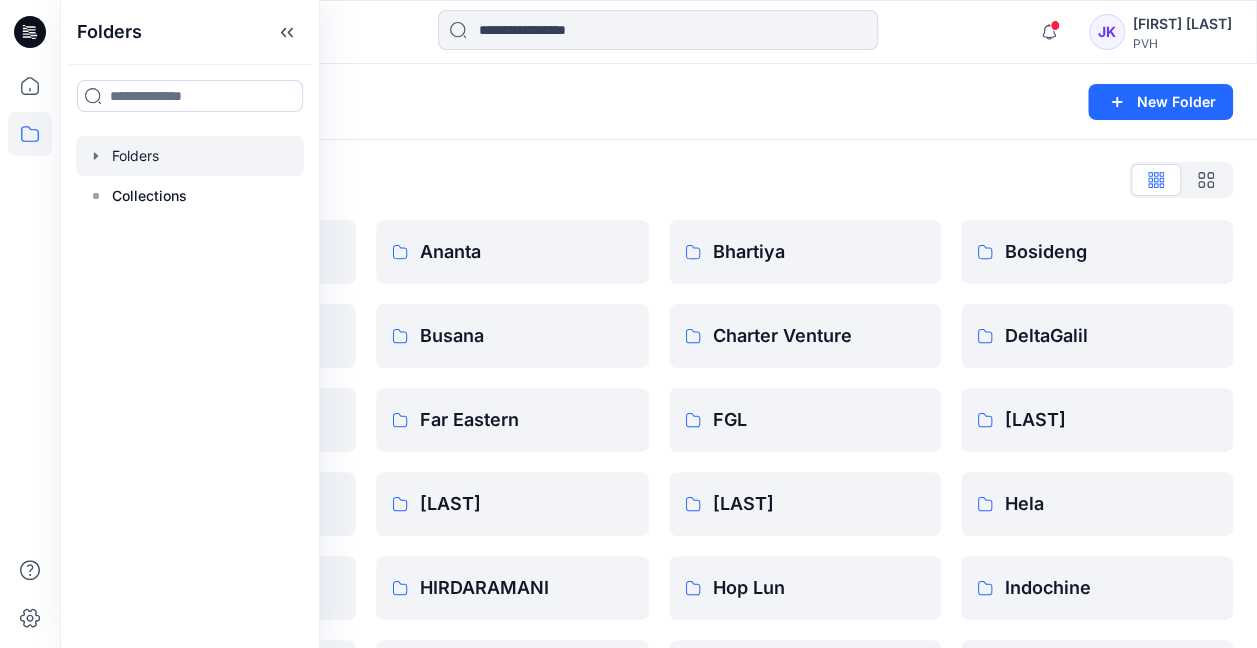 click on "Folders List AmPhil Brandix Esquel Ghim Li High Fashion Kane Top MAS Holdings [FIRST] [LAST] PTU Richa Global SILVER SPARK Talisman Universal Jeans Ananta Busana Far Eastern Hameem HIRDARAMANI Linea_Aqua Metro Knitting Nobland PVH ASSETS Sabs Exports SOUTH ASIA ENTERPRISES TopForm Yesim Bhartiya Charter Venture FGL Hansoll Hop Lun Maliban Nameson Parawin Regency SAEA SOUTH ASIA KNITTING Tristate Bosideng DeltaGalil Fu Yuan Hela Indochine Mandarin NEO-CONCEPT Pearl_Global [FIRST] [LAST] Shahi SOUTH OCEAN KNITTERS LTD [FIRST] [LAST]" at bounding box center [658, 728] 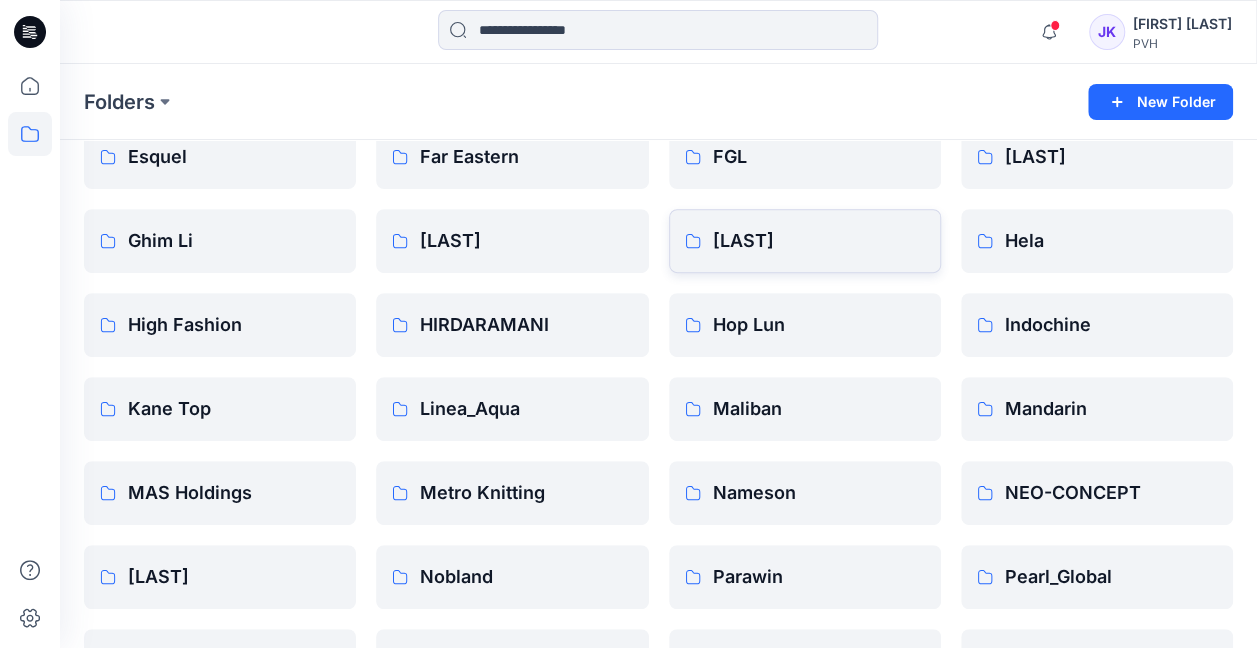 scroll, scrollTop: 300, scrollLeft: 0, axis: vertical 